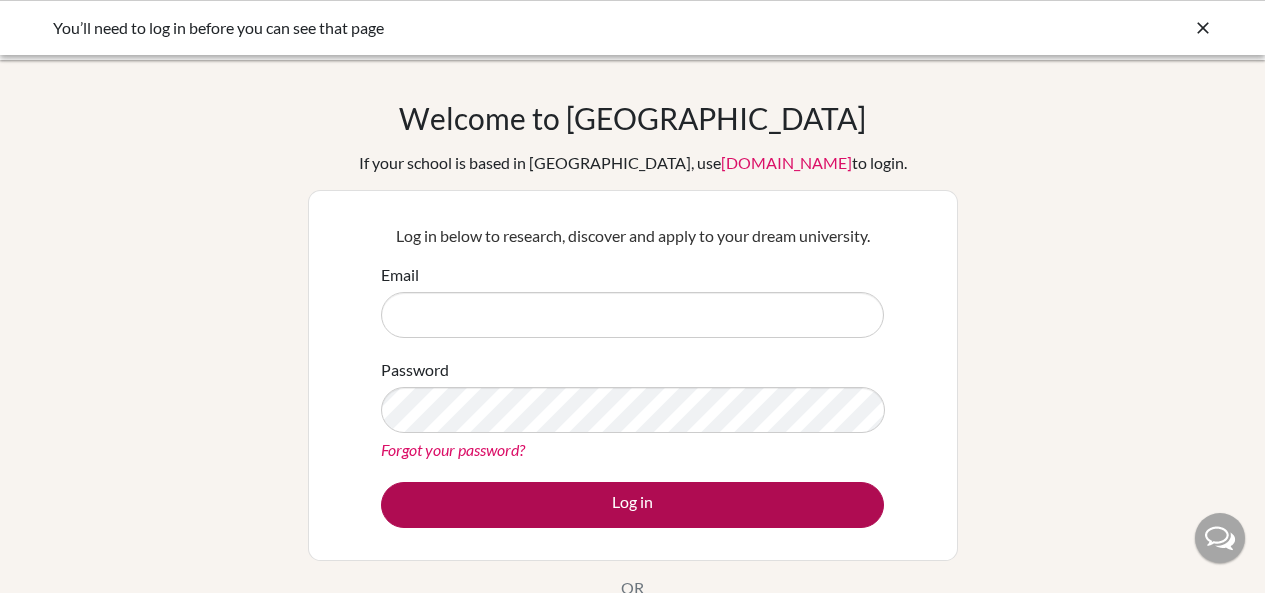scroll, scrollTop: 0, scrollLeft: 0, axis: both 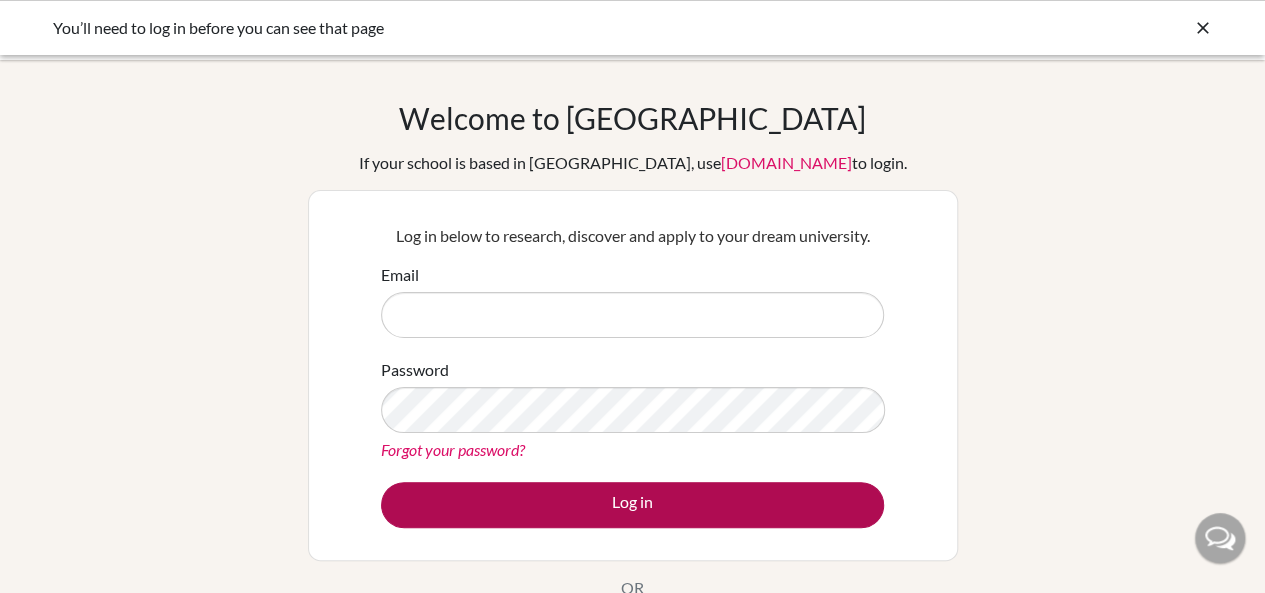 type on "[PERSON_NAME][EMAIL_ADDRESS][DOMAIN_NAME]" 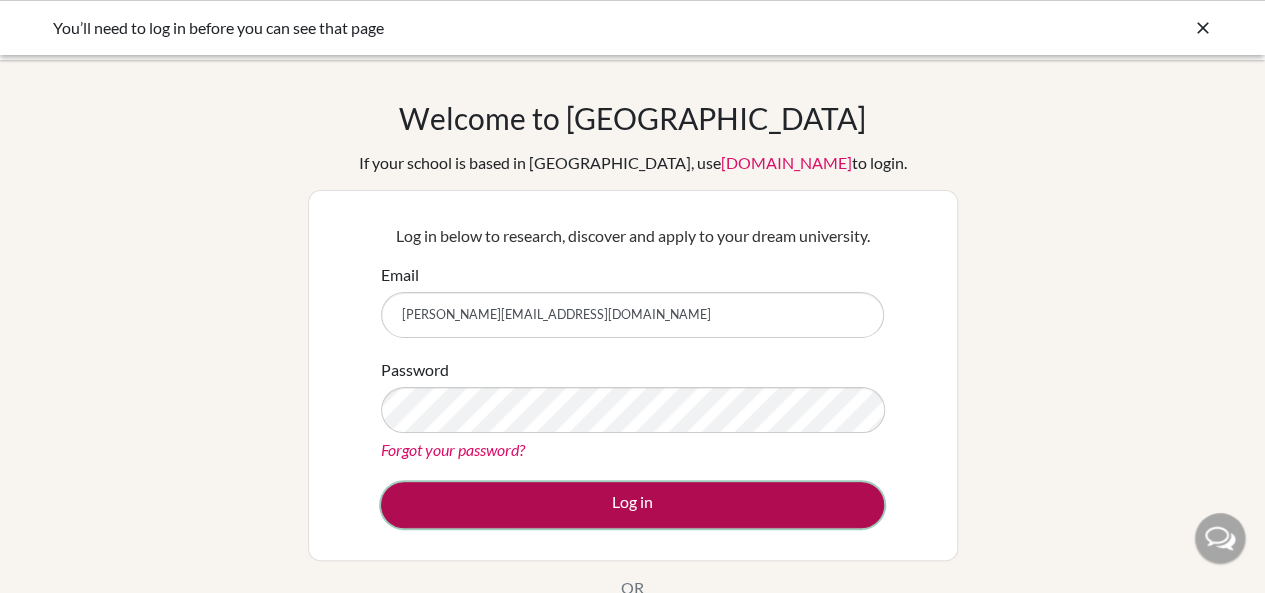 click on "Log in" at bounding box center (632, 505) 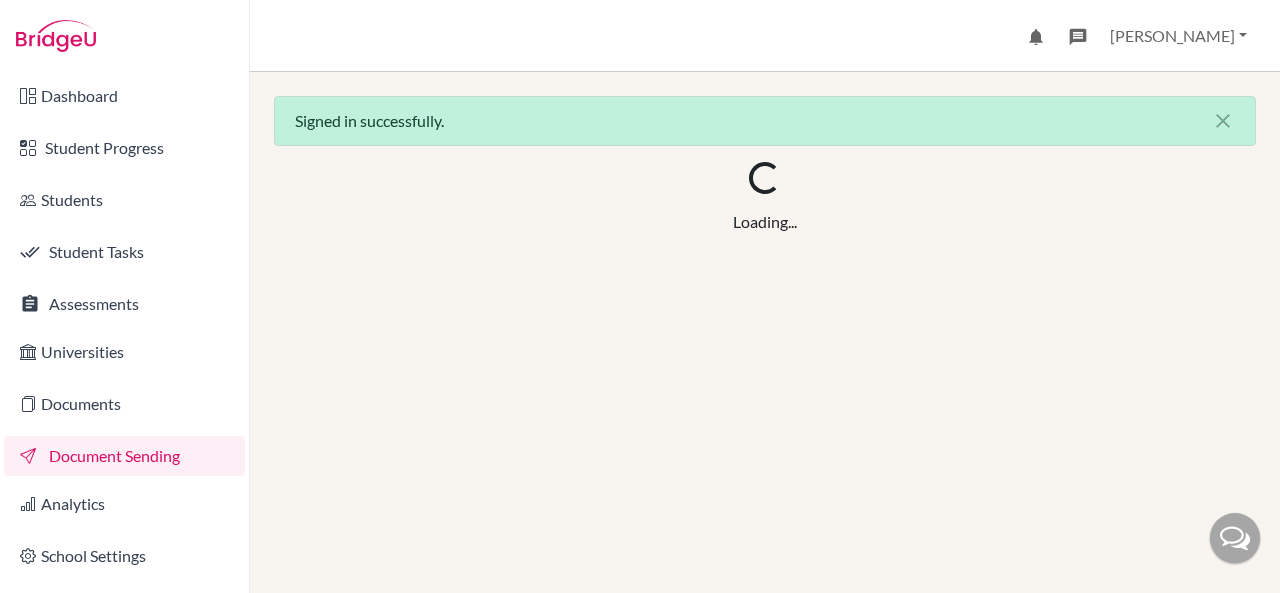 scroll, scrollTop: 0, scrollLeft: 0, axis: both 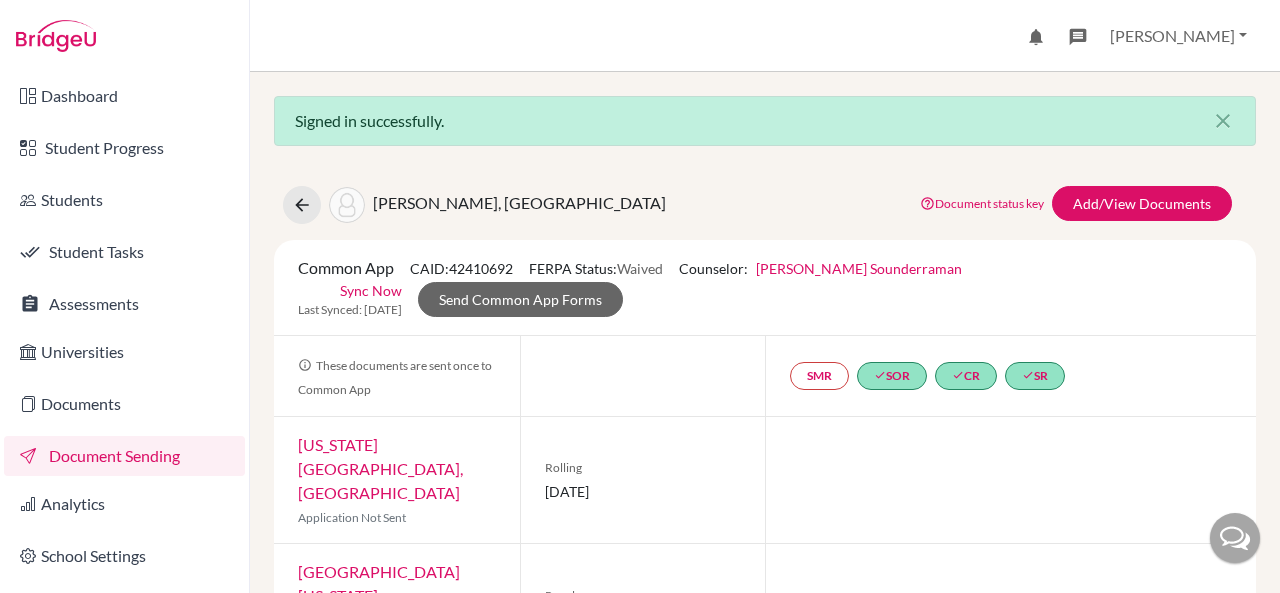 click on "Document Sending" at bounding box center (124, 456) 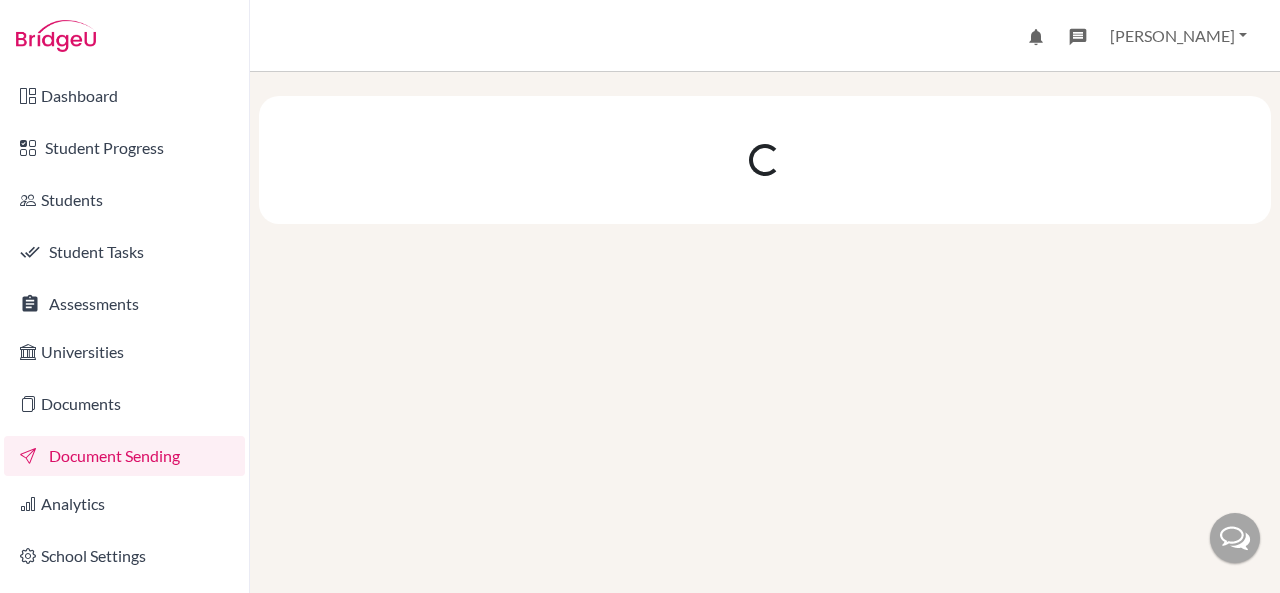 scroll, scrollTop: 0, scrollLeft: 0, axis: both 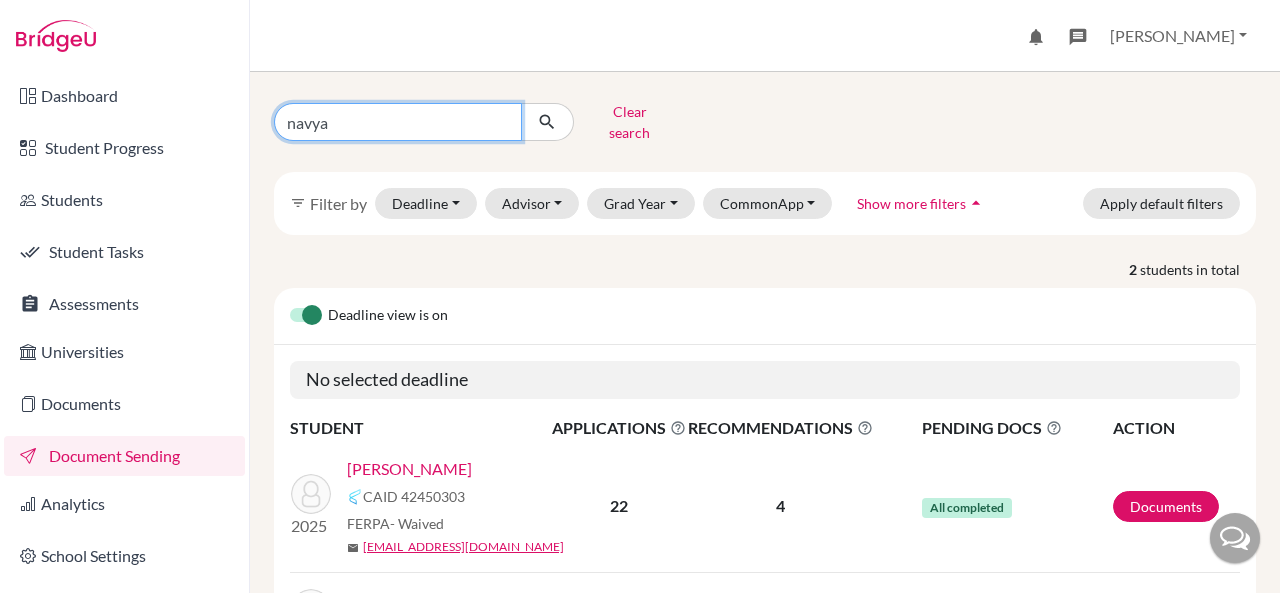 click on "navya" at bounding box center (398, 122) 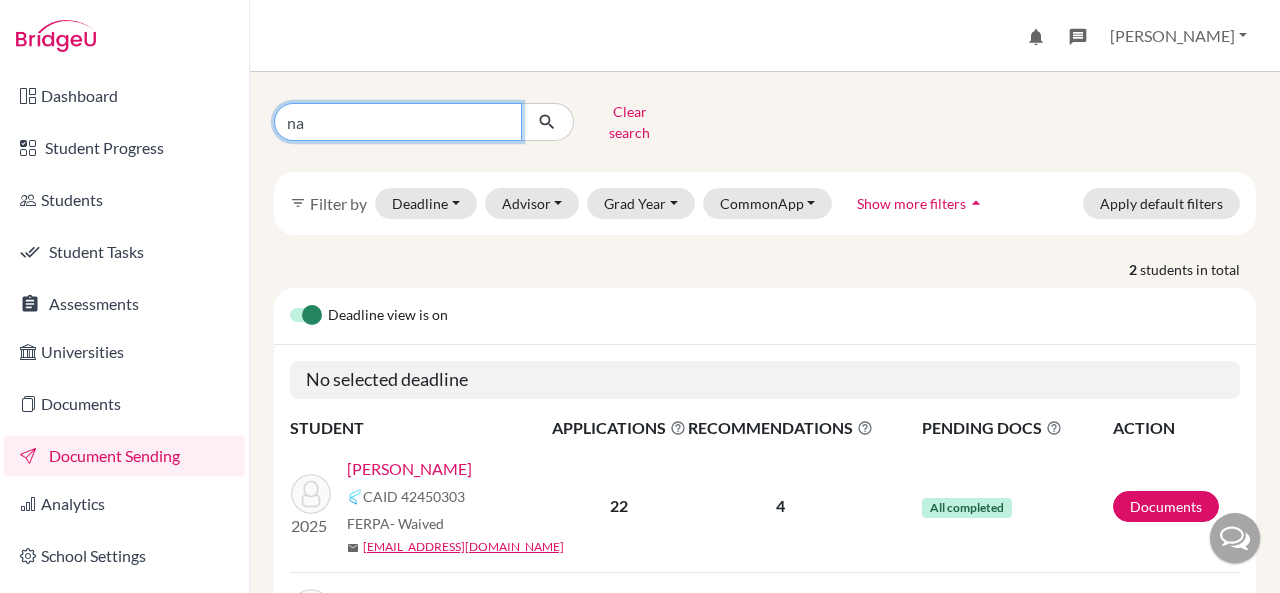 type on "n" 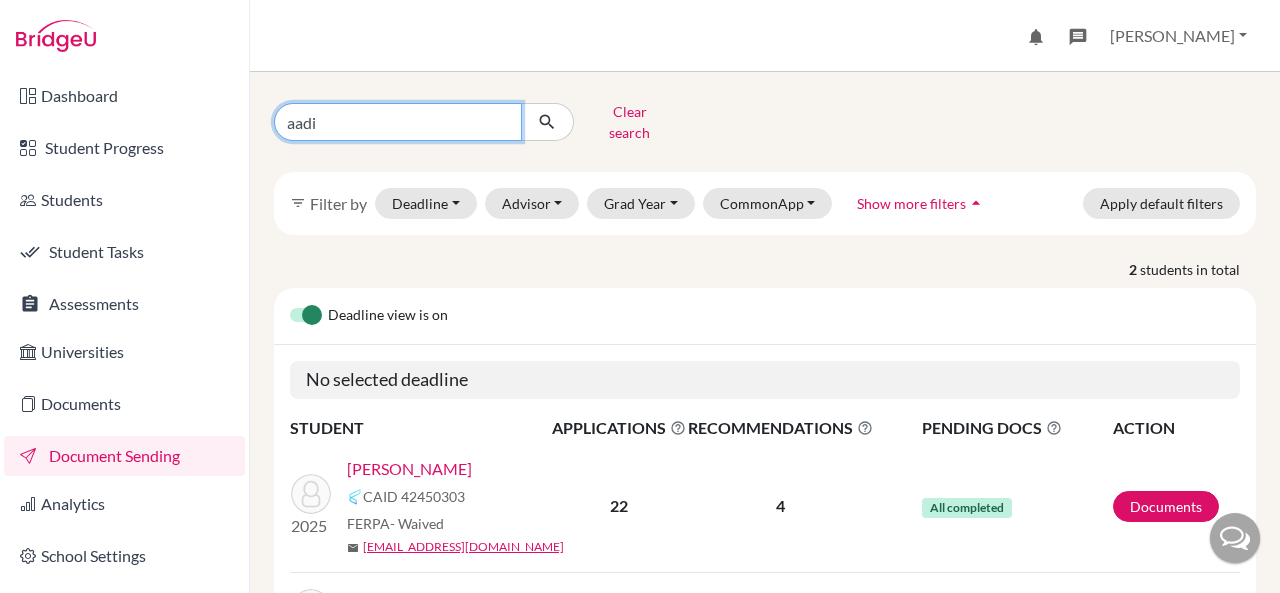 type on "aaditya" 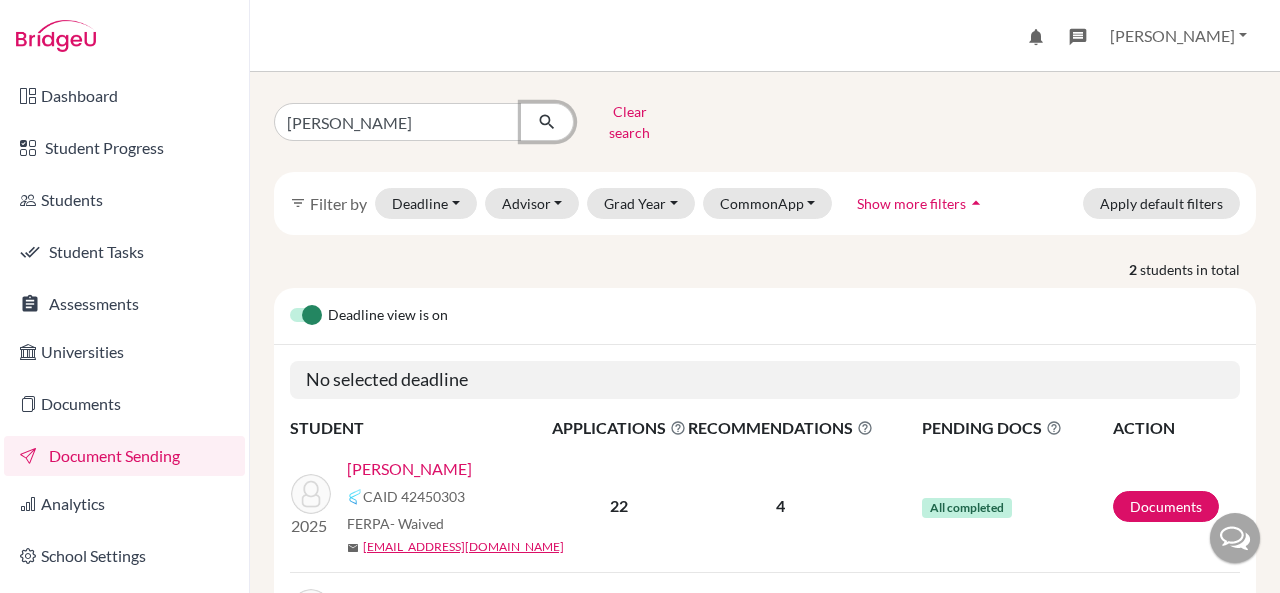 click at bounding box center [547, 122] 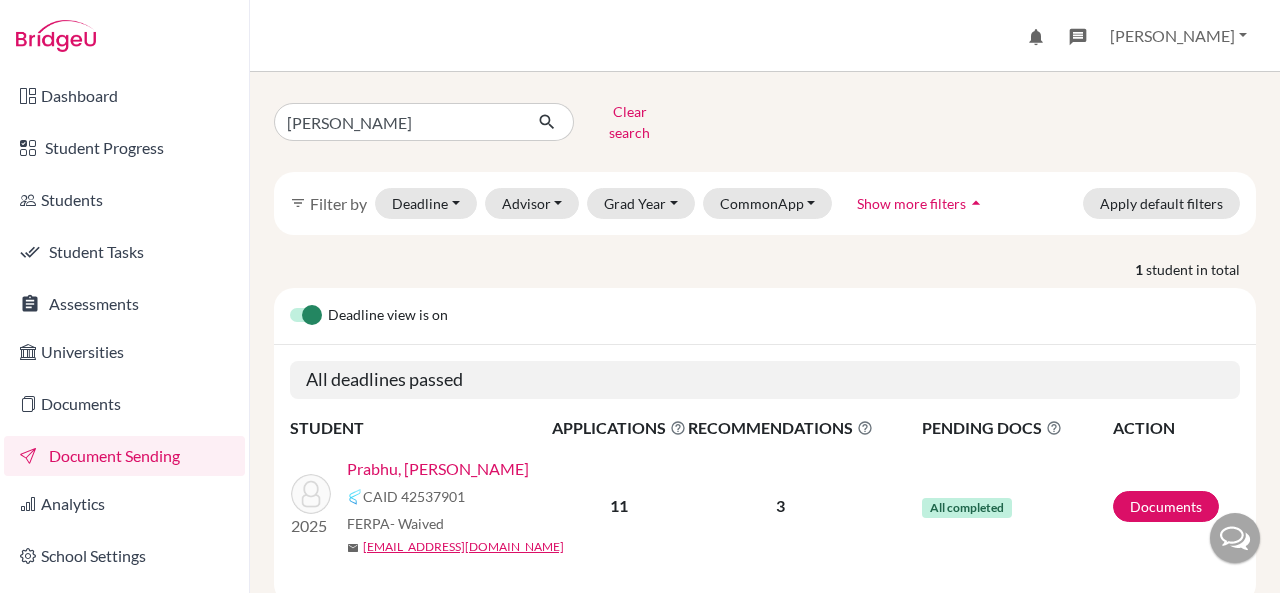 click on "Prabhu, Aaditya Prasad" at bounding box center (438, 469) 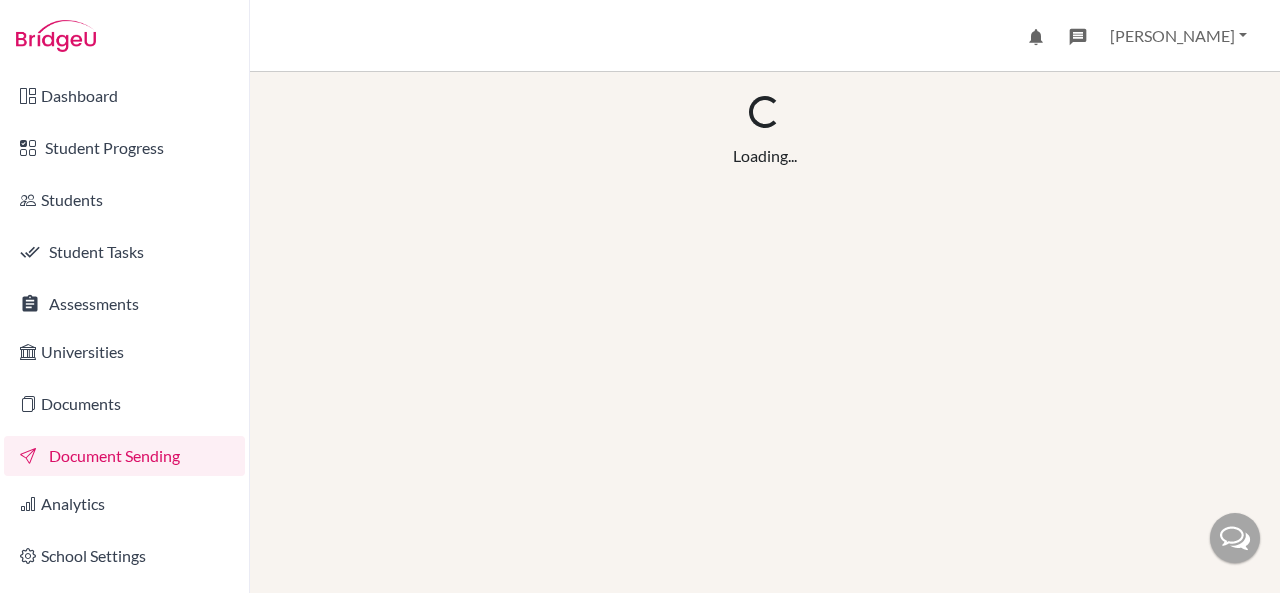 scroll, scrollTop: 0, scrollLeft: 0, axis: both 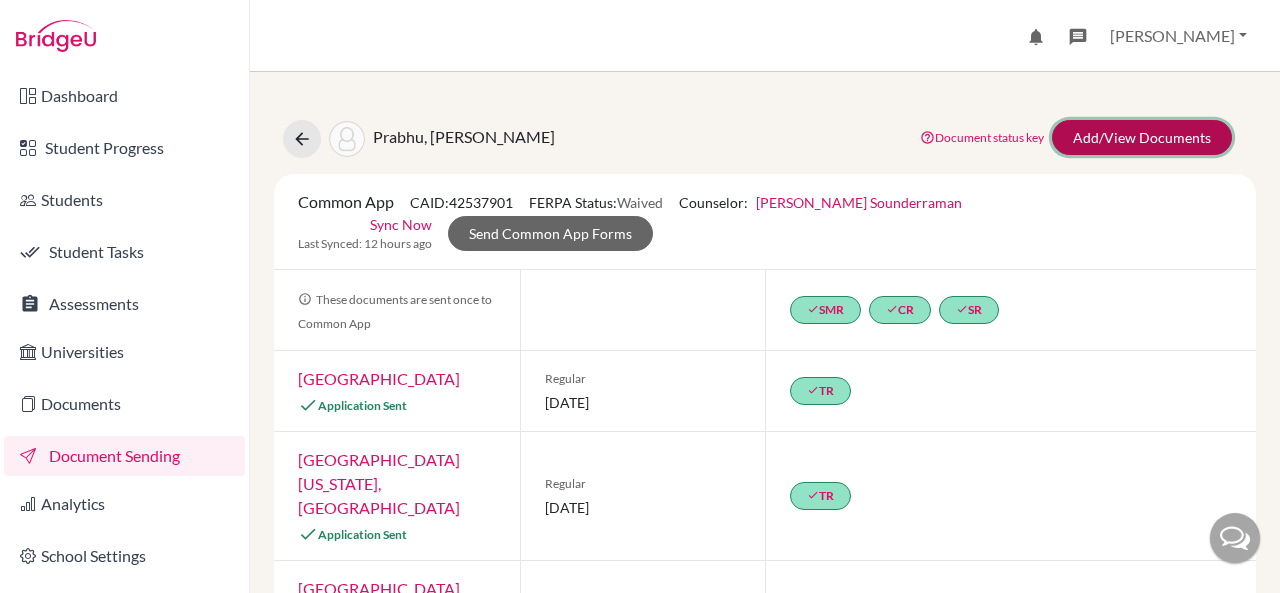 click on "Add/View Documents" at bounding box center (1142, 137) 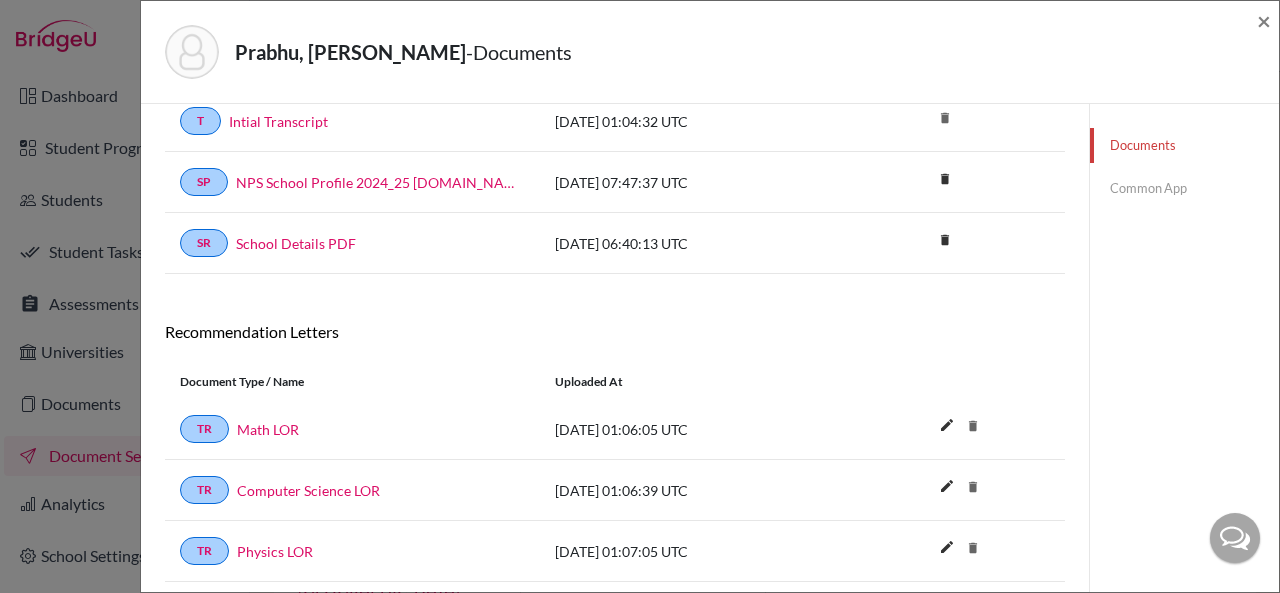 scroll, scrollTop: 0, scrollLeft: 0, axis: both 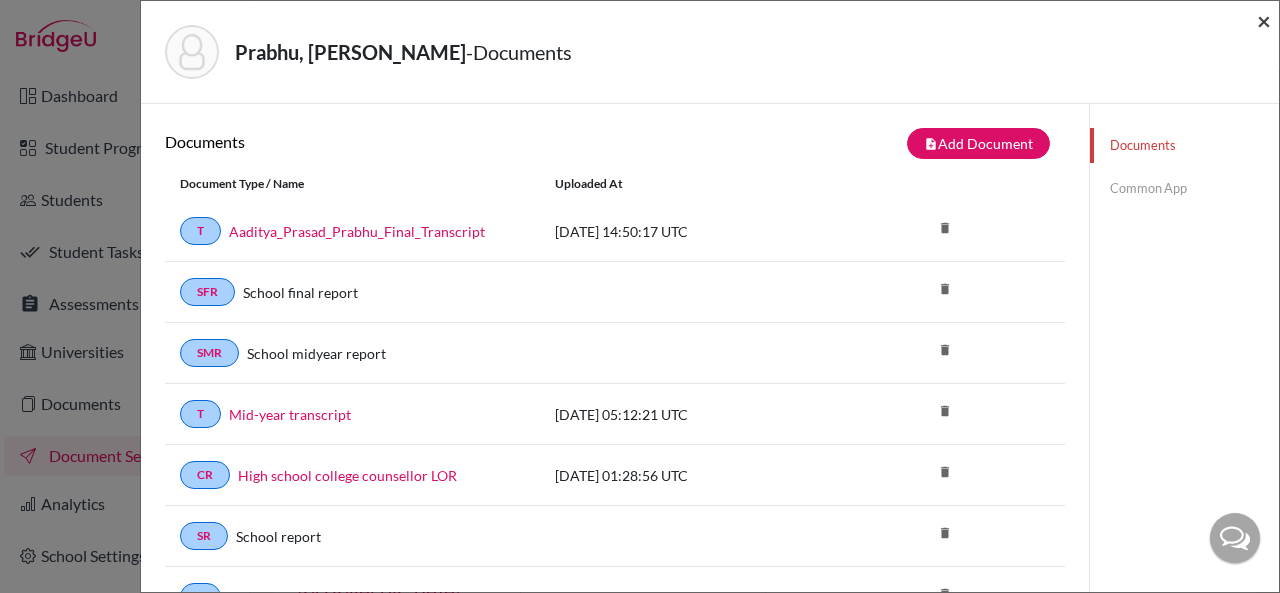 click on "×" at bounding box center (1264, 20) 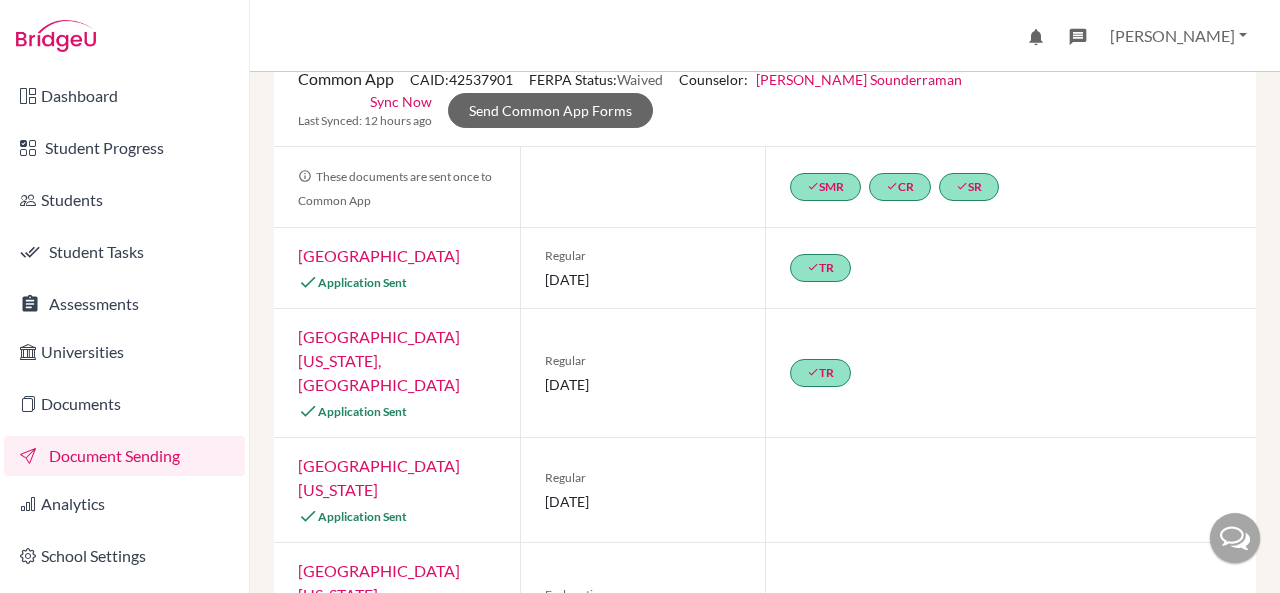 scroll, scrollTop: 0, scrollLeft: 0, axis: both 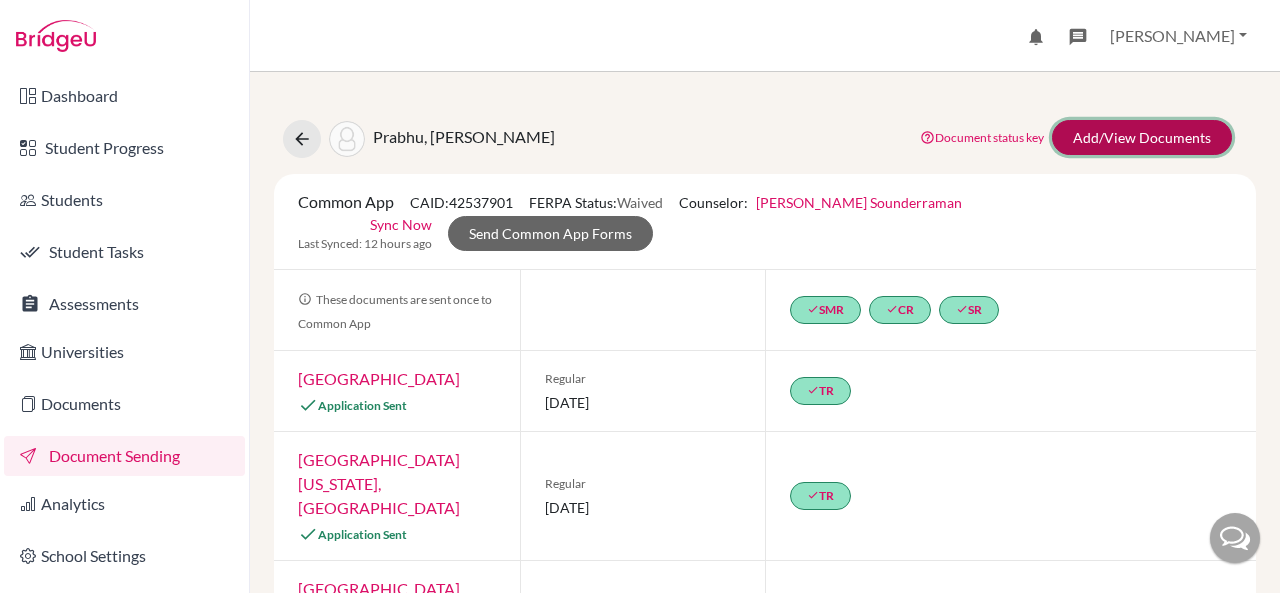 click on "Add/View Documents" at bounding box center (1142, 137) 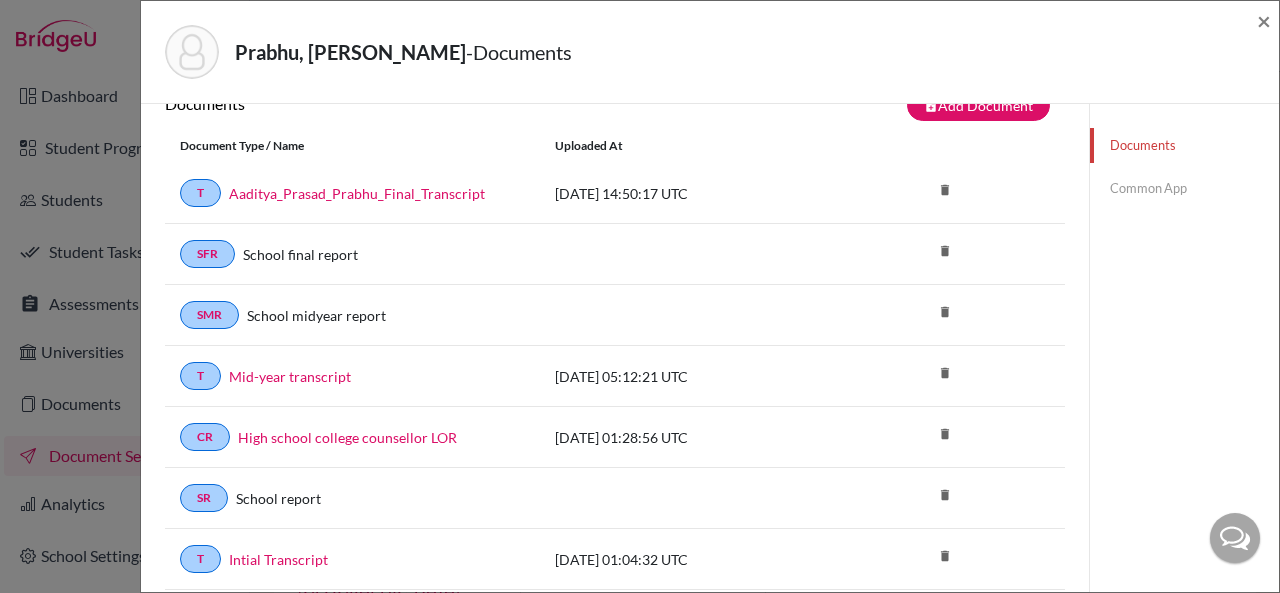 scroll, scrollTop: 0, scrollLeft: 0, axis: both 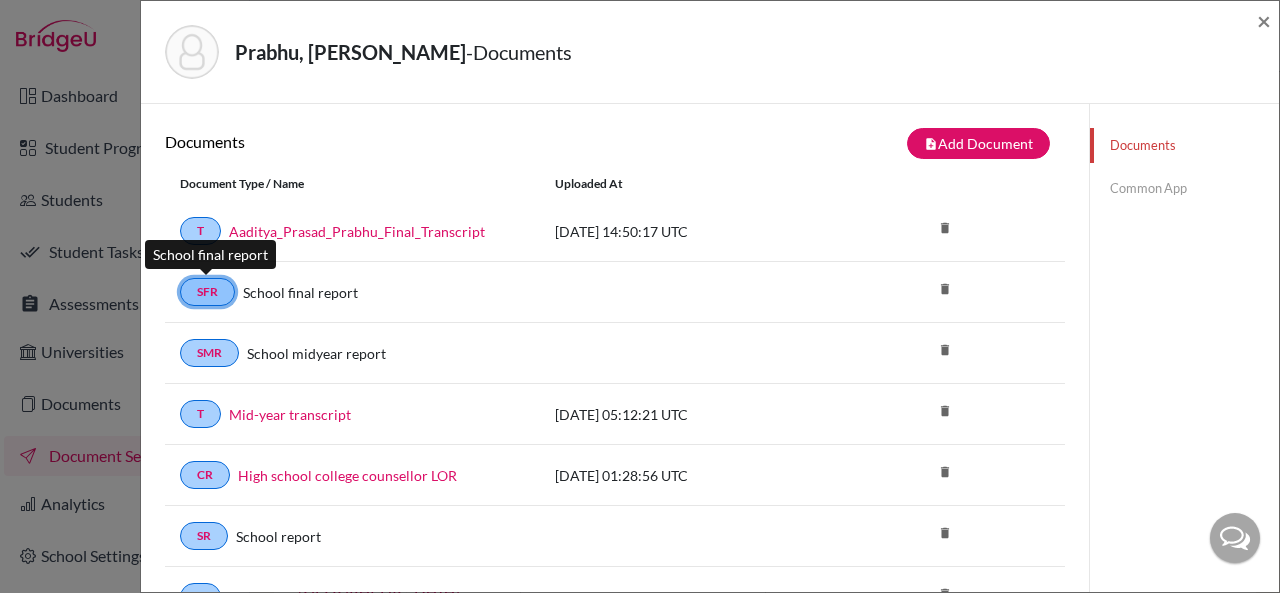 click on "SFR" at bounding box center [207, 292] 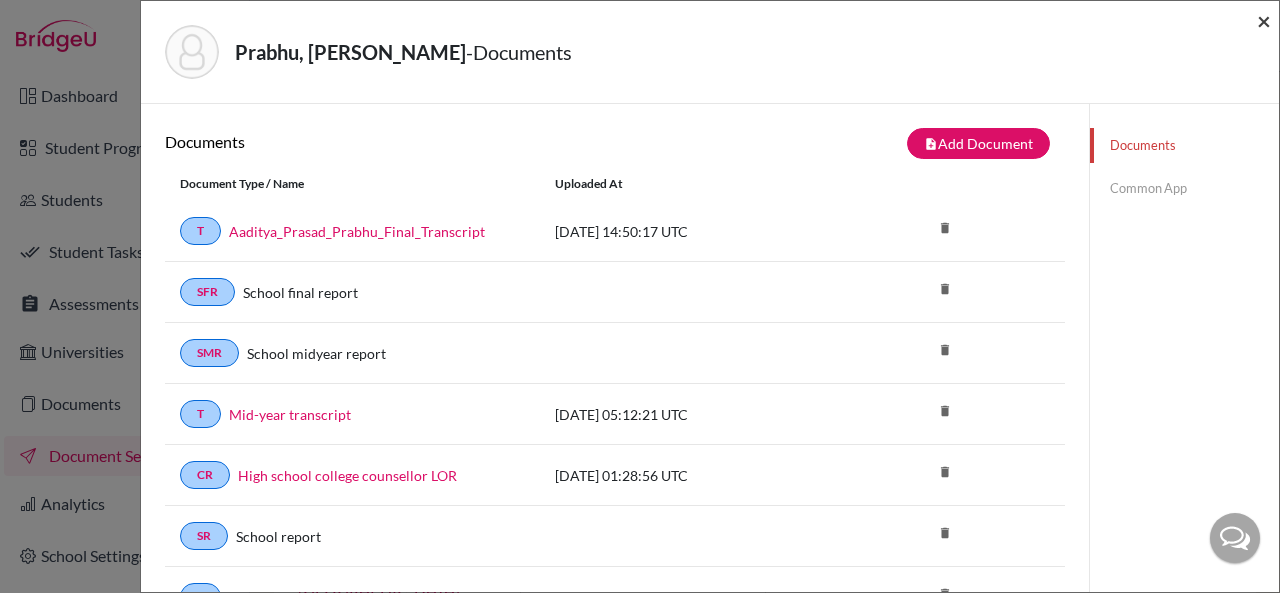 click on "×" at bounding box center [1264, 20] 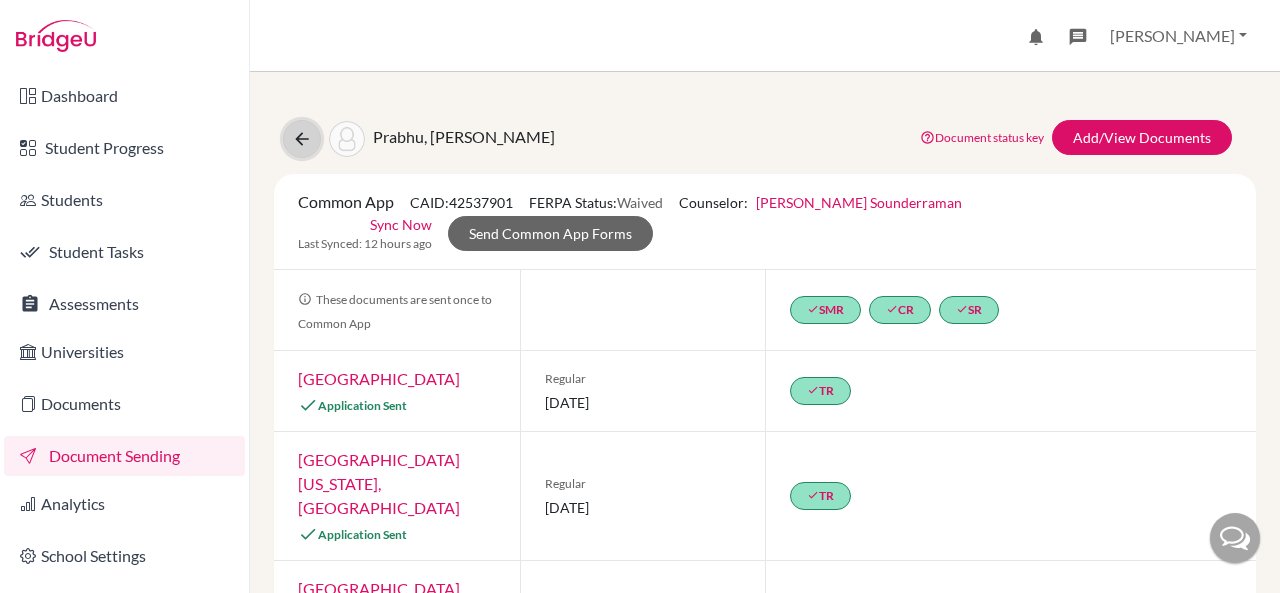 click at bounding box center [302, 139] 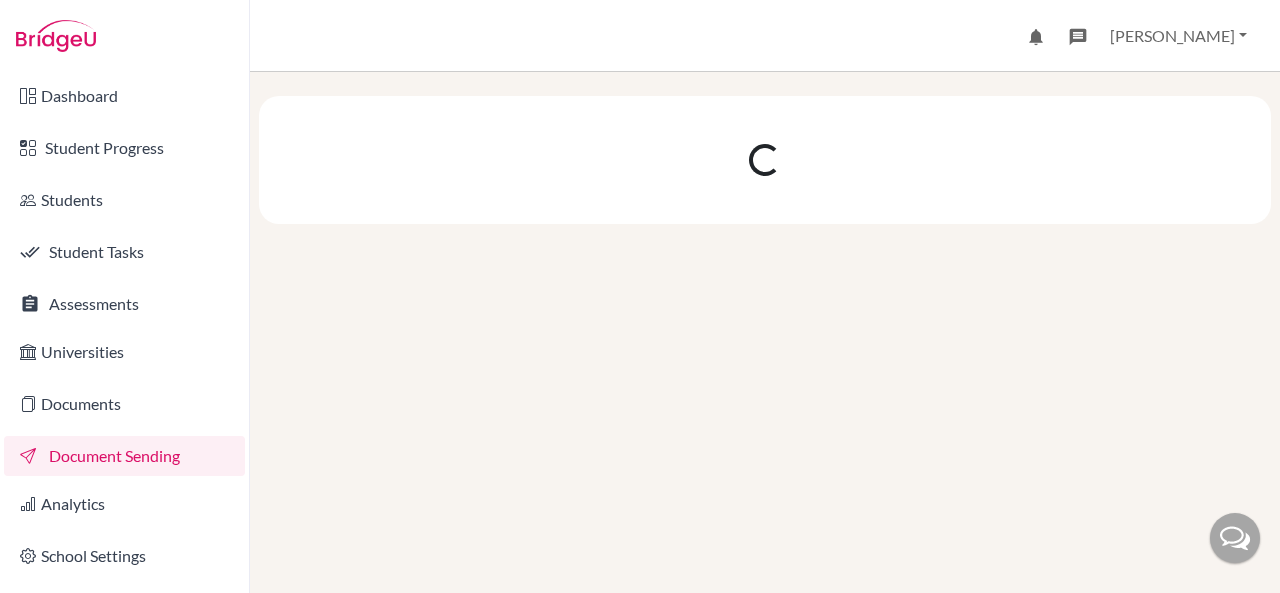 scroll, scrollTop: 0, scrollLeft: 0, axis: both 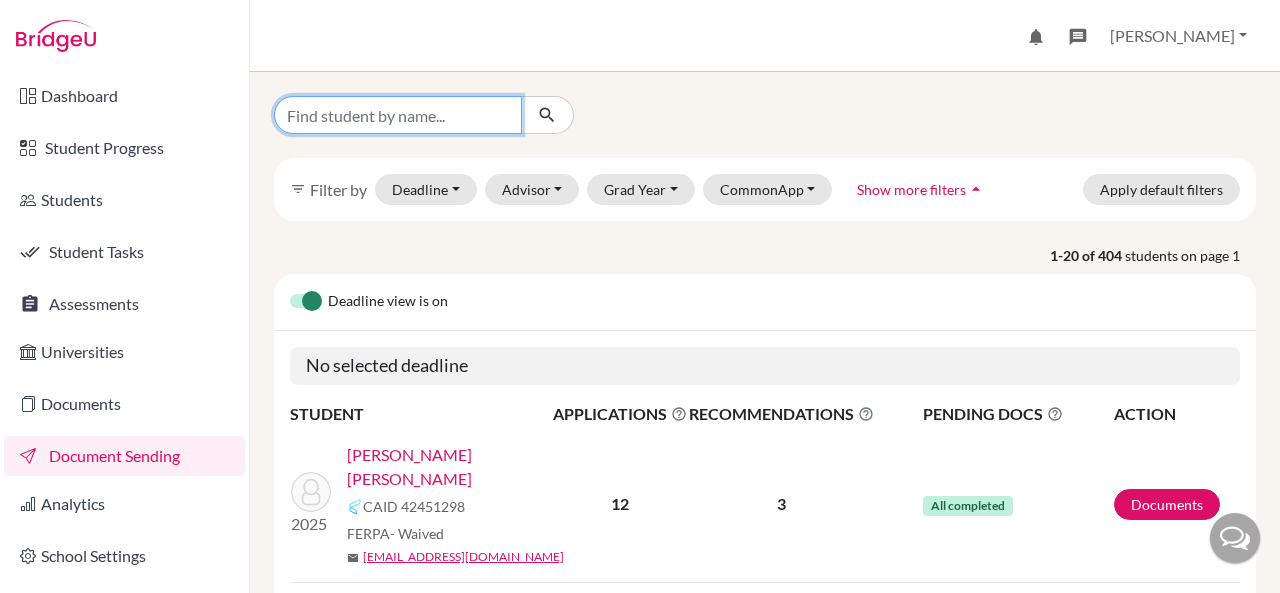 click at bounding box center (398, 115) 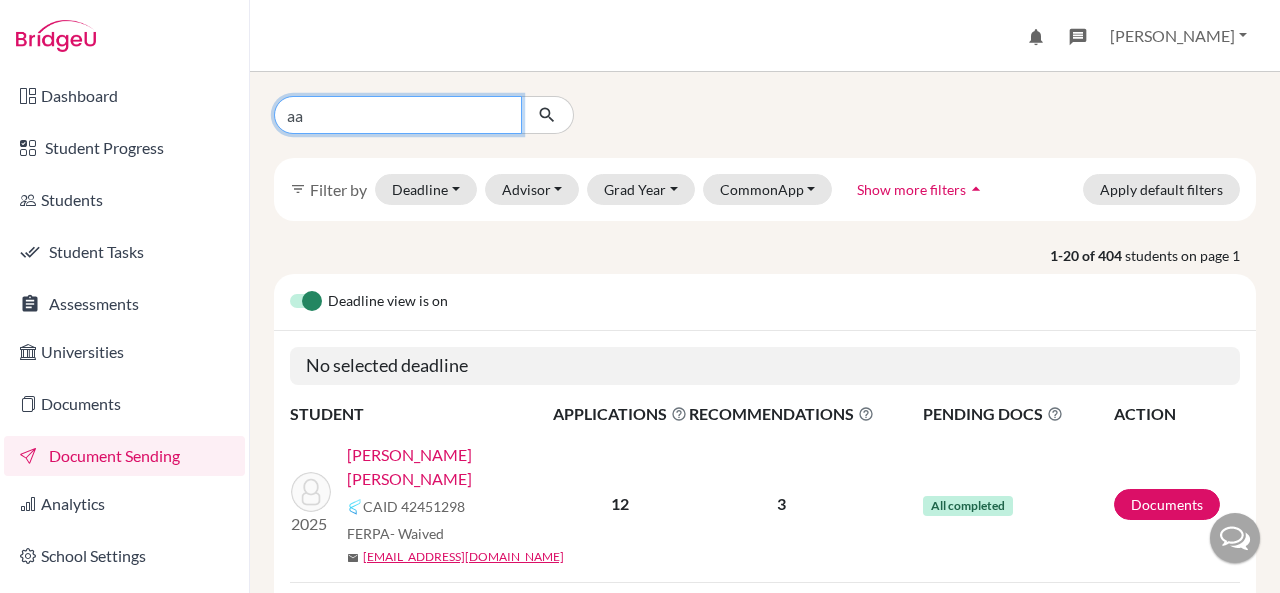 type on "[PERSON_NAME]" 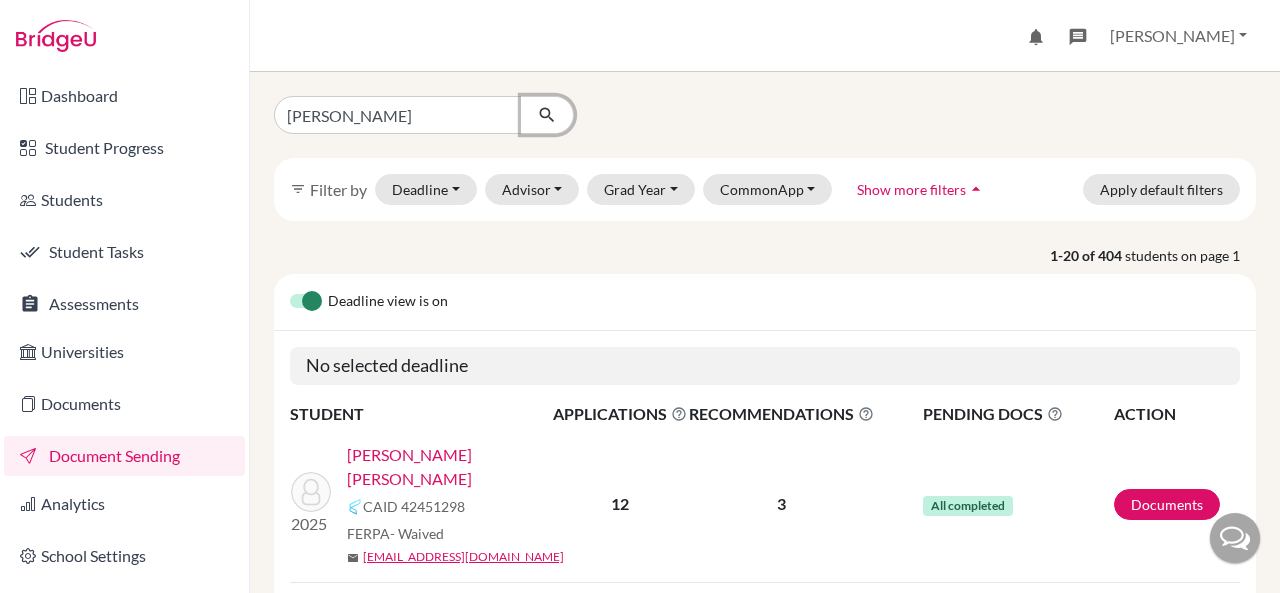 click at bounding box center [547, 115] 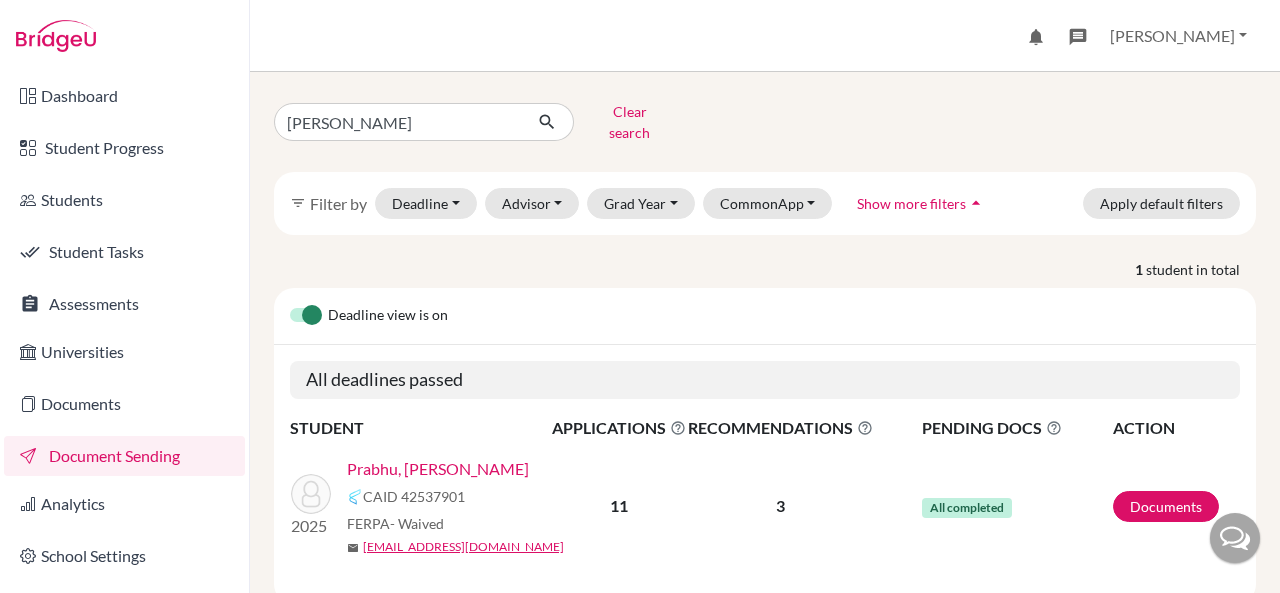 scroll, scrollTop: 107, scrollLeft: 0, axis: vertical 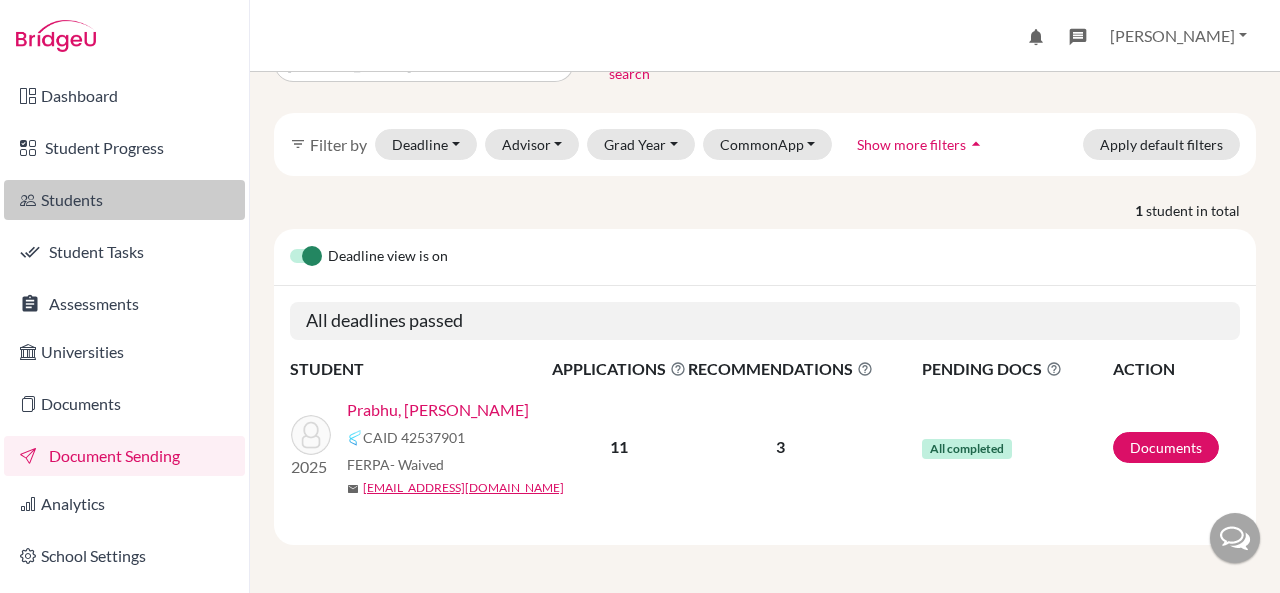 click on "Students" at bounding box center [124, 200] 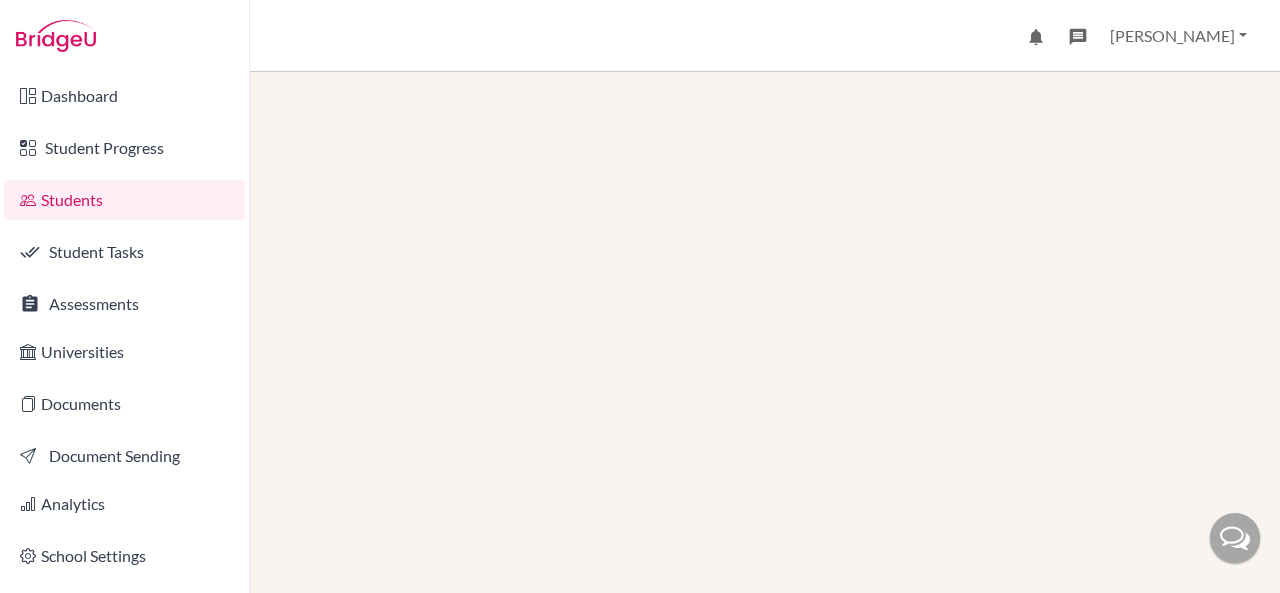 scroll, scrollTop: 0, scrollLeft: 0, axis: both 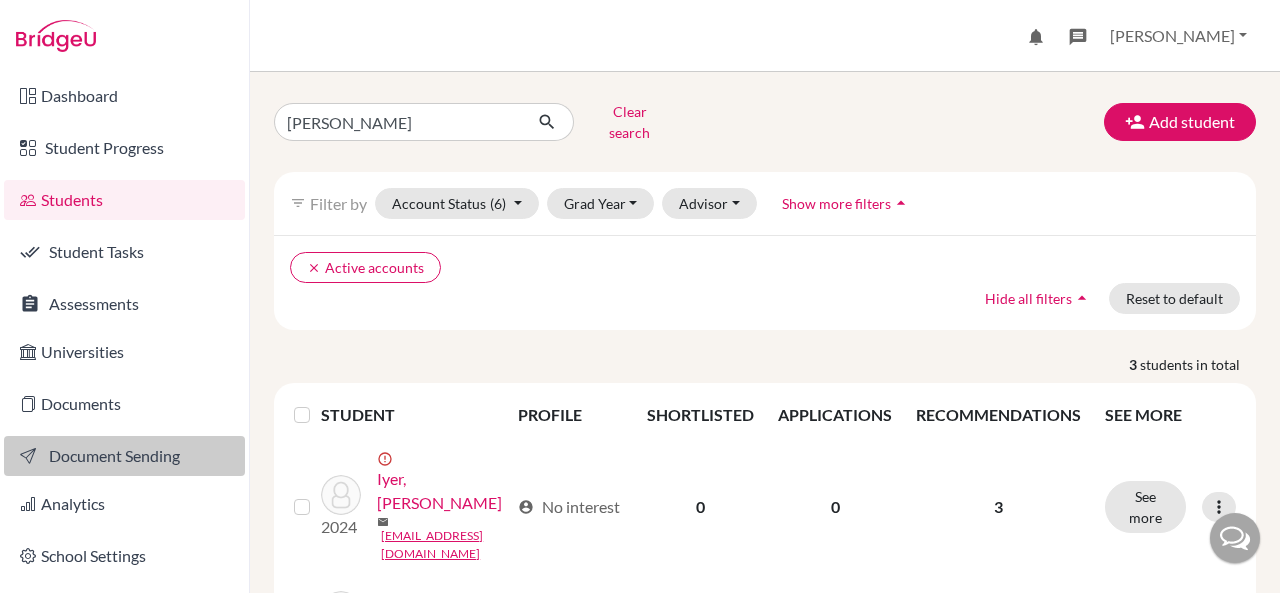 click on "Document Sending" at bounding box center (124, 456) 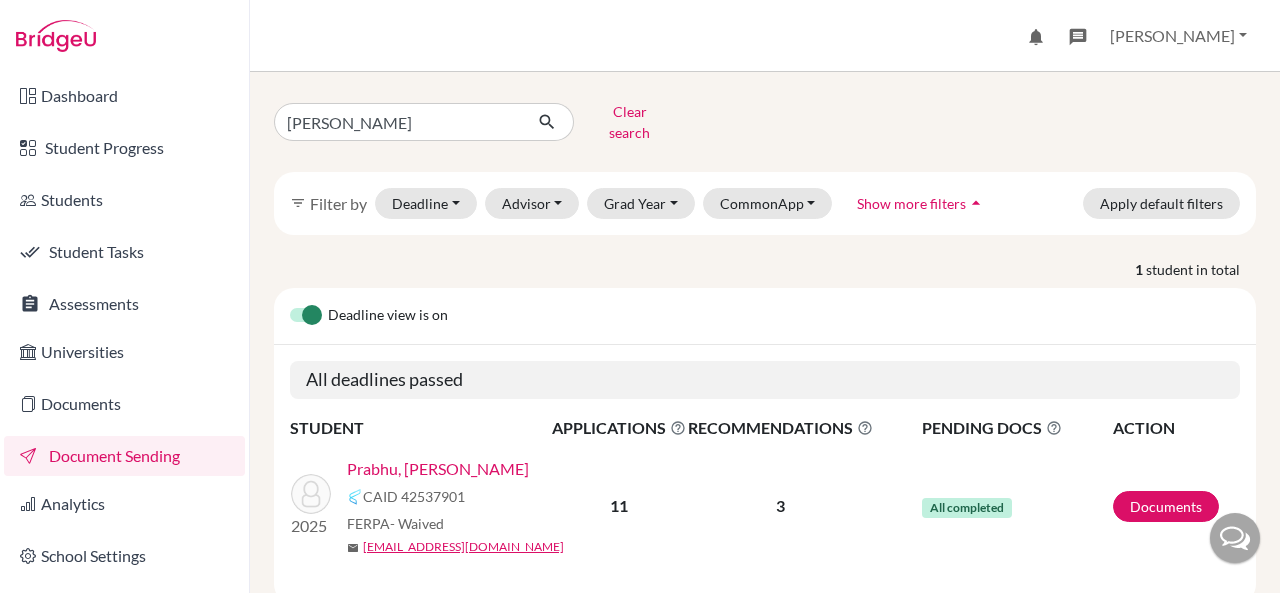 scroll, scrollTop: 0, scrollLeft: 0, axis: both 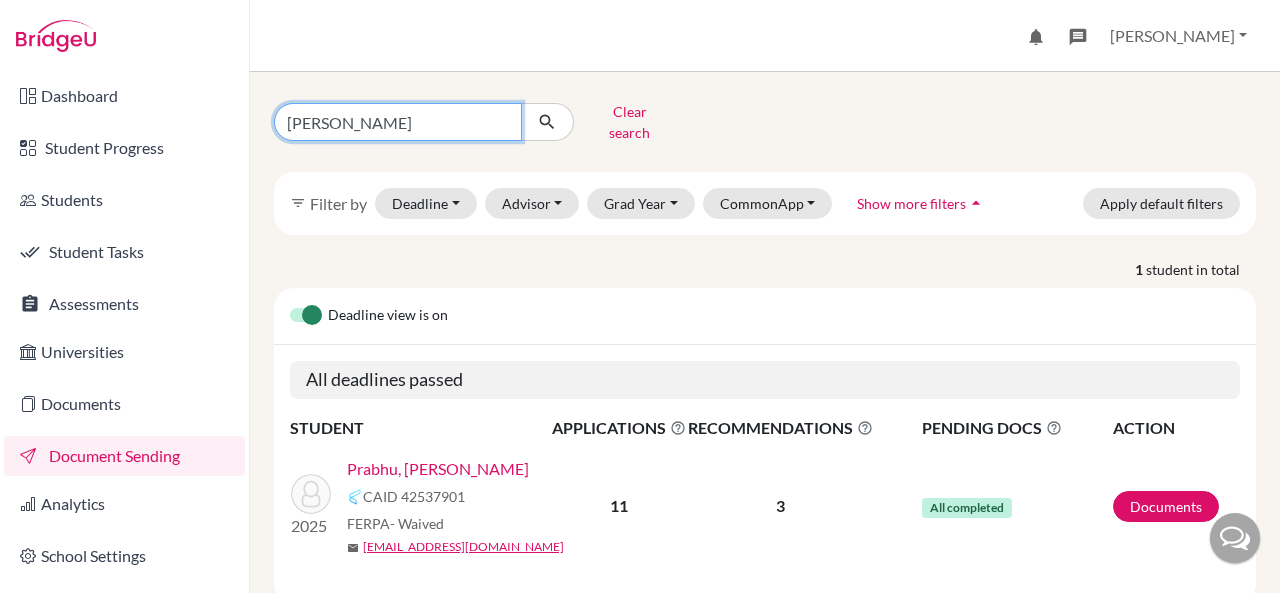 click on "[PERSON_NAME]" at bounding box center (398, 122) 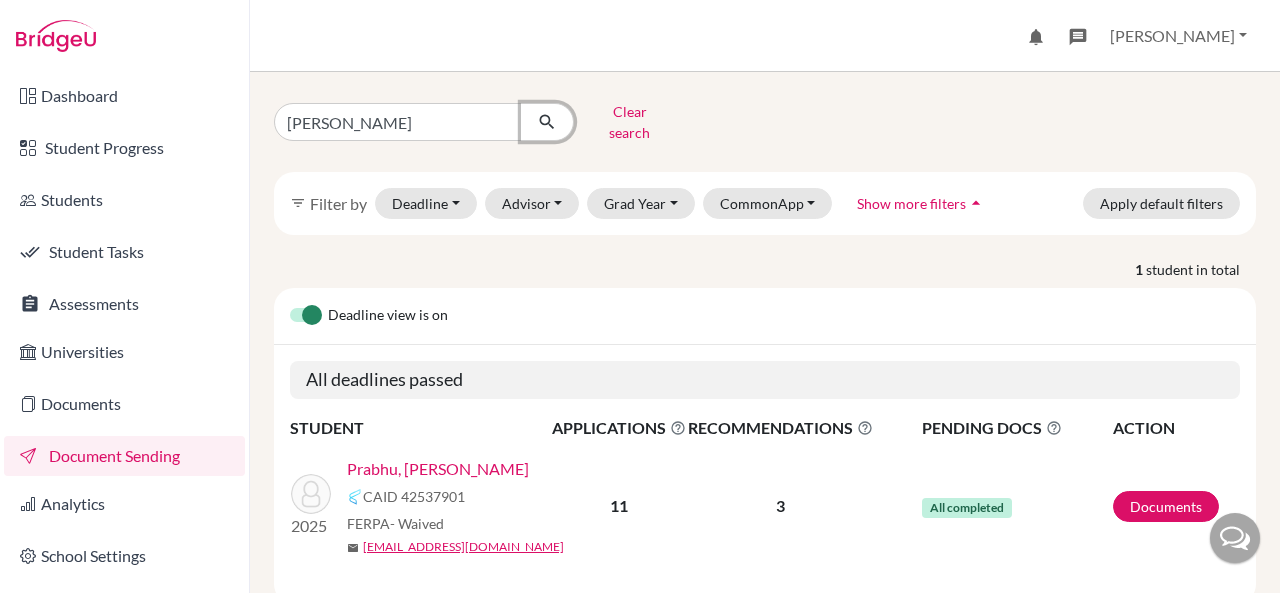 click at bounding box center [547, 122] 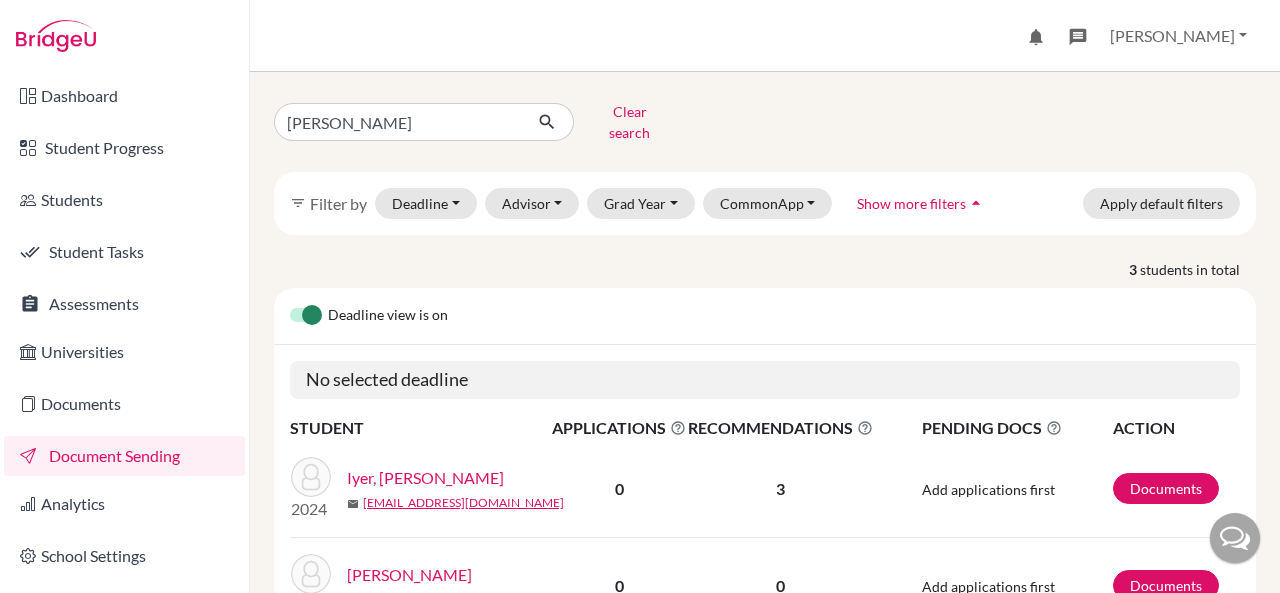 click on "Iyer, Shrey Shreedhar" at bounding box center (425, 478) 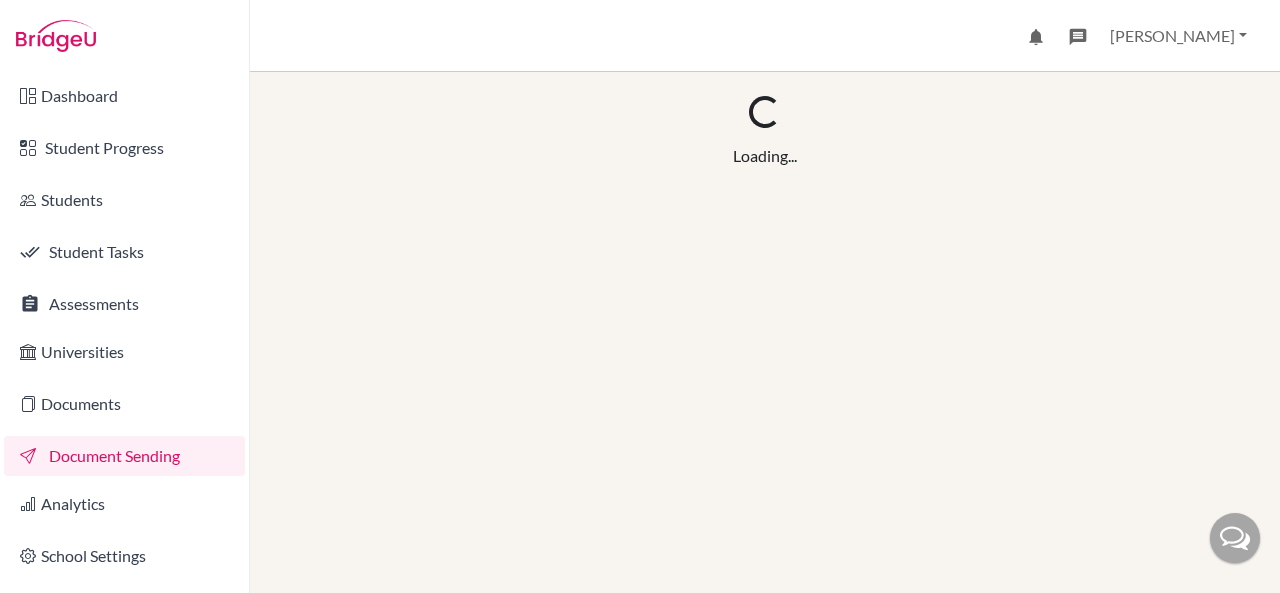scroll, scrollTop: 0, scrollLeft: 0, axis: both 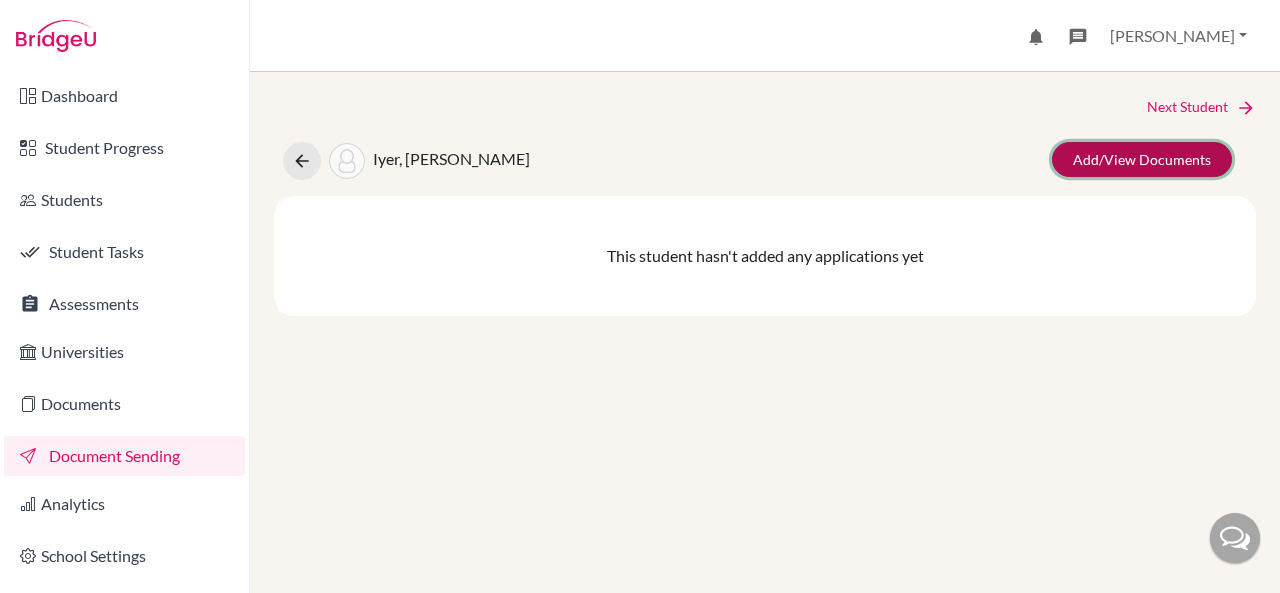 click on "Add/View Documents" at bounding box center [1142, 159] 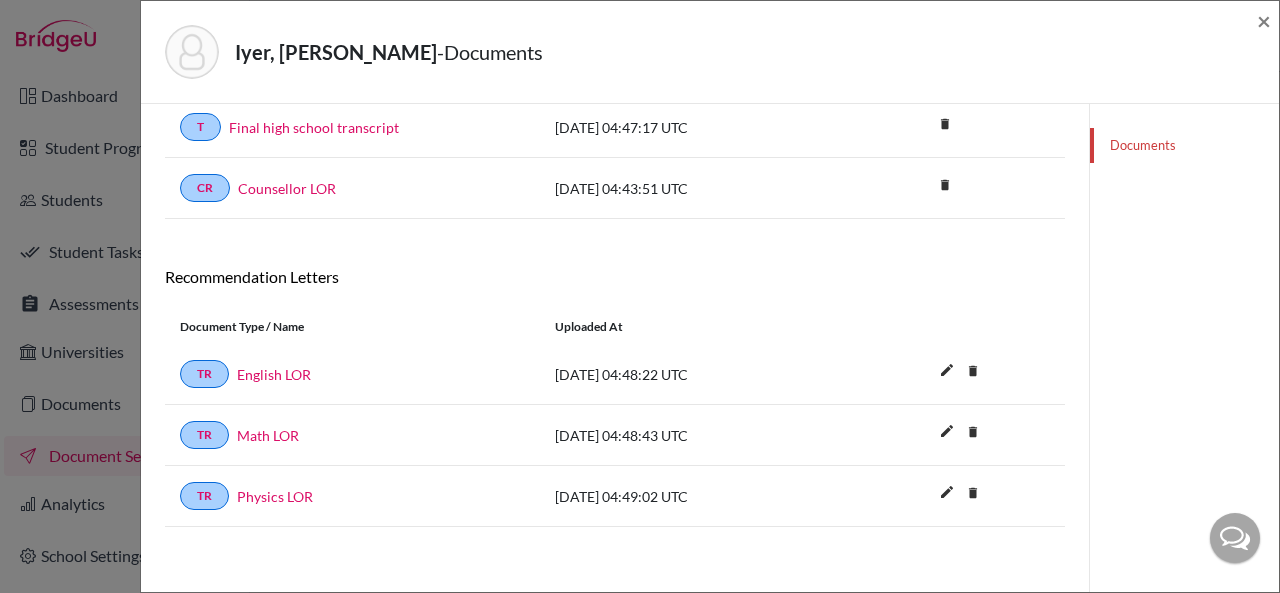 scroll, scrollTop: 0, scrollLeft: 0, axis: both 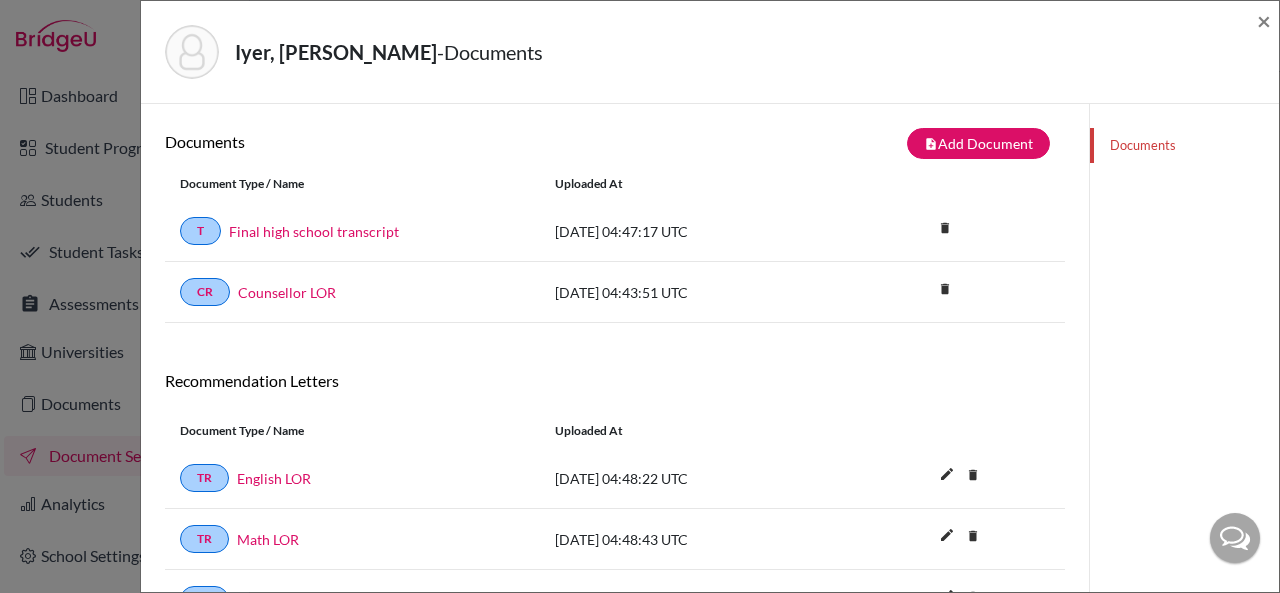 click on "Documents" 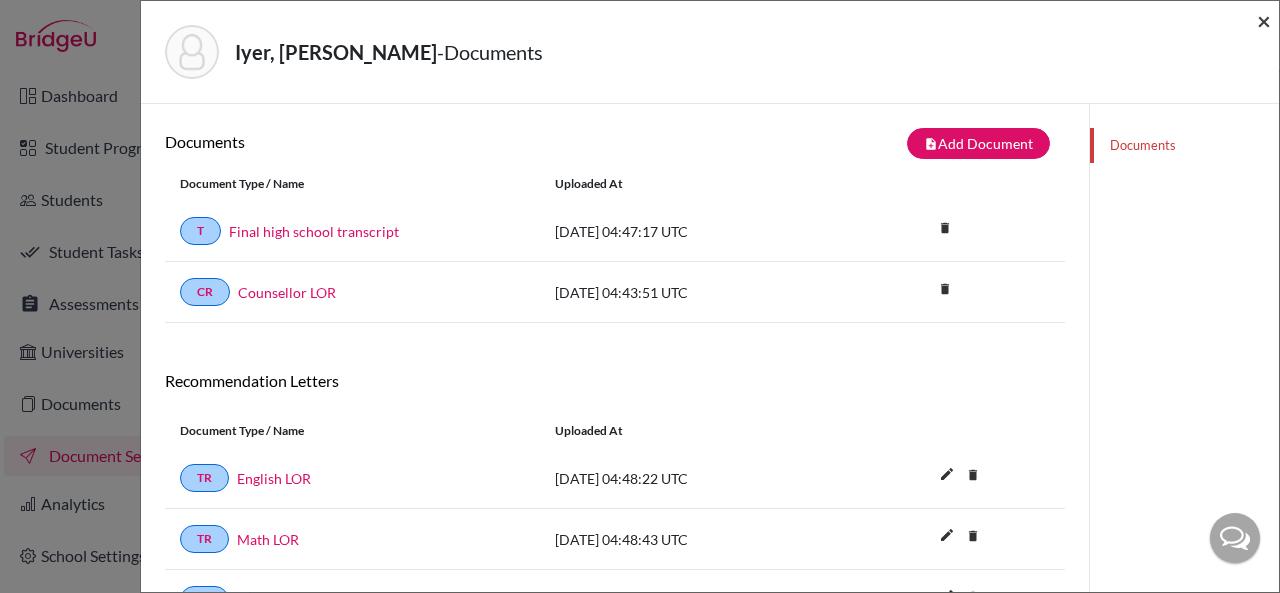 click on "×" at bounding box center [1264, 20] 